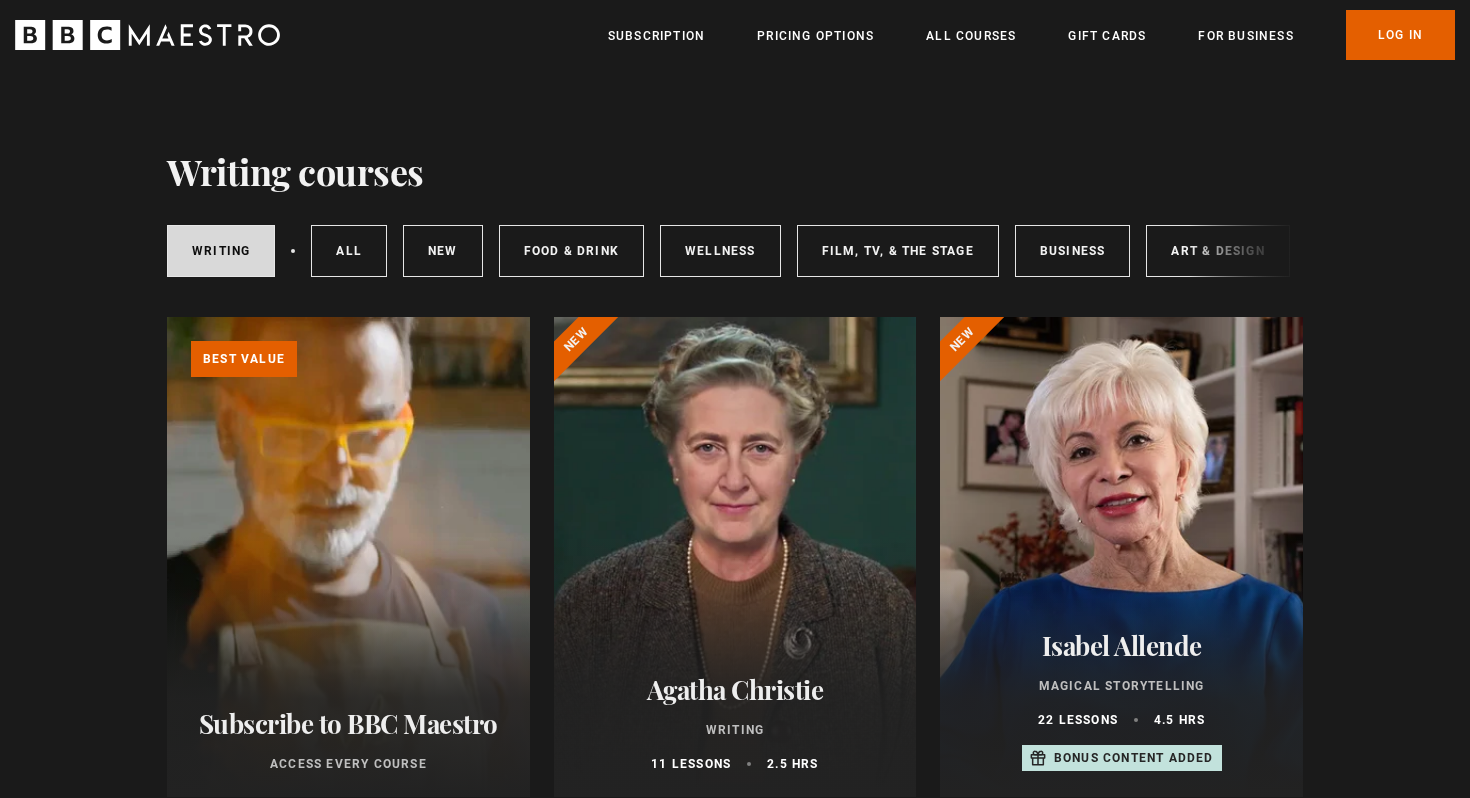 scroll, scrollTop: 0, scrollLeft: 0, axis: both 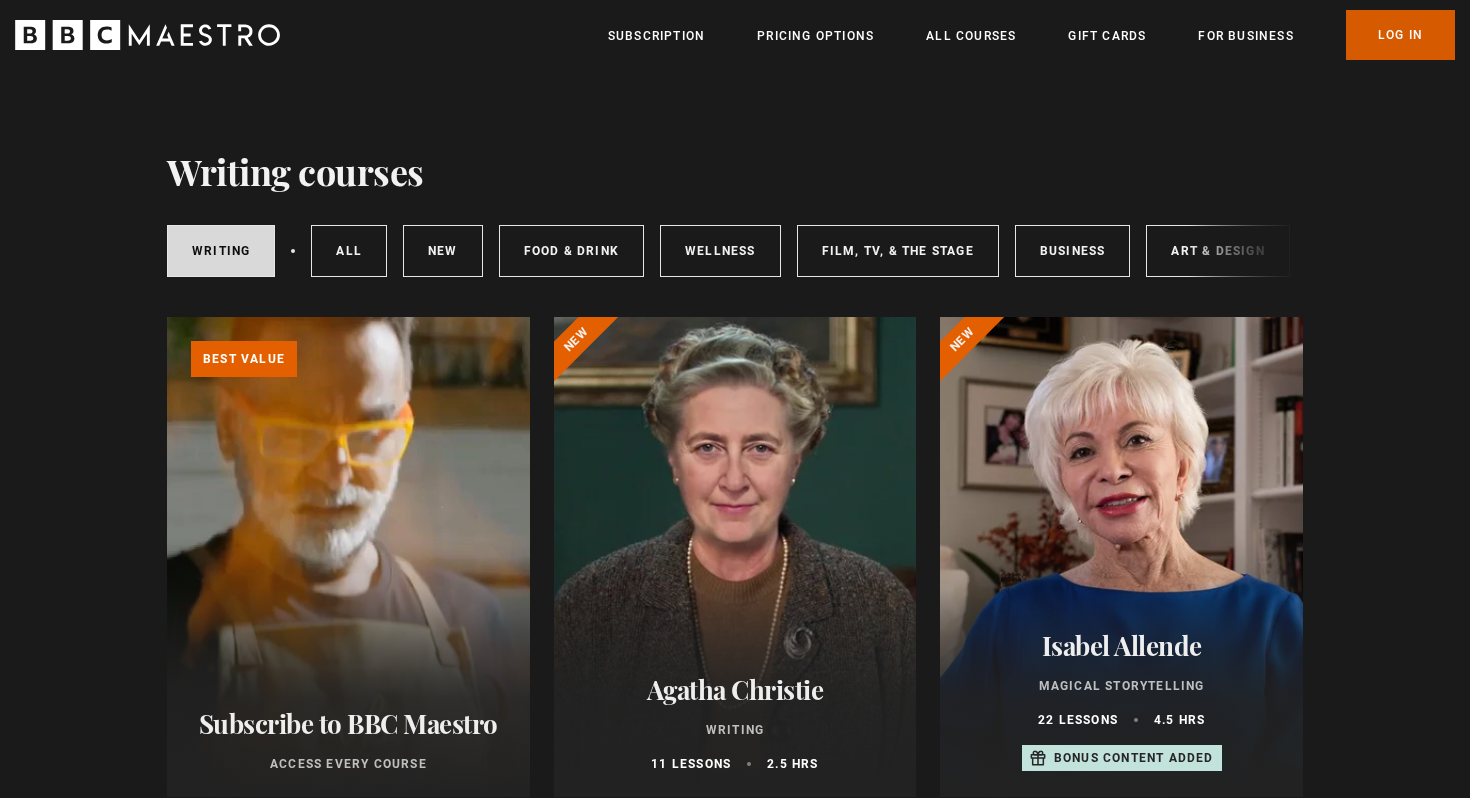 click on "Log In" at bounding box center (1400, 35) 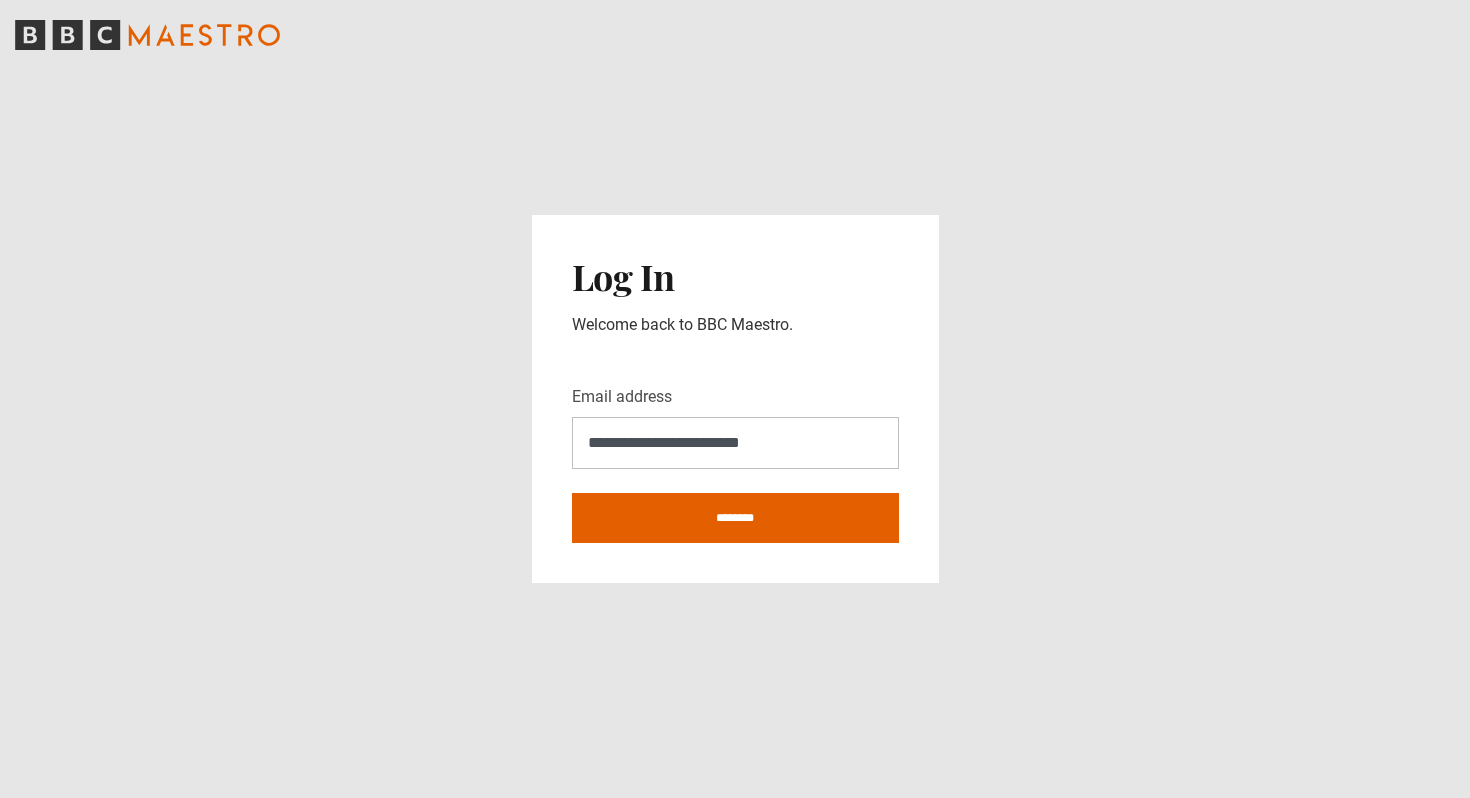 scroll, scrollTop: 0, scrollLeft: 0, axis: both 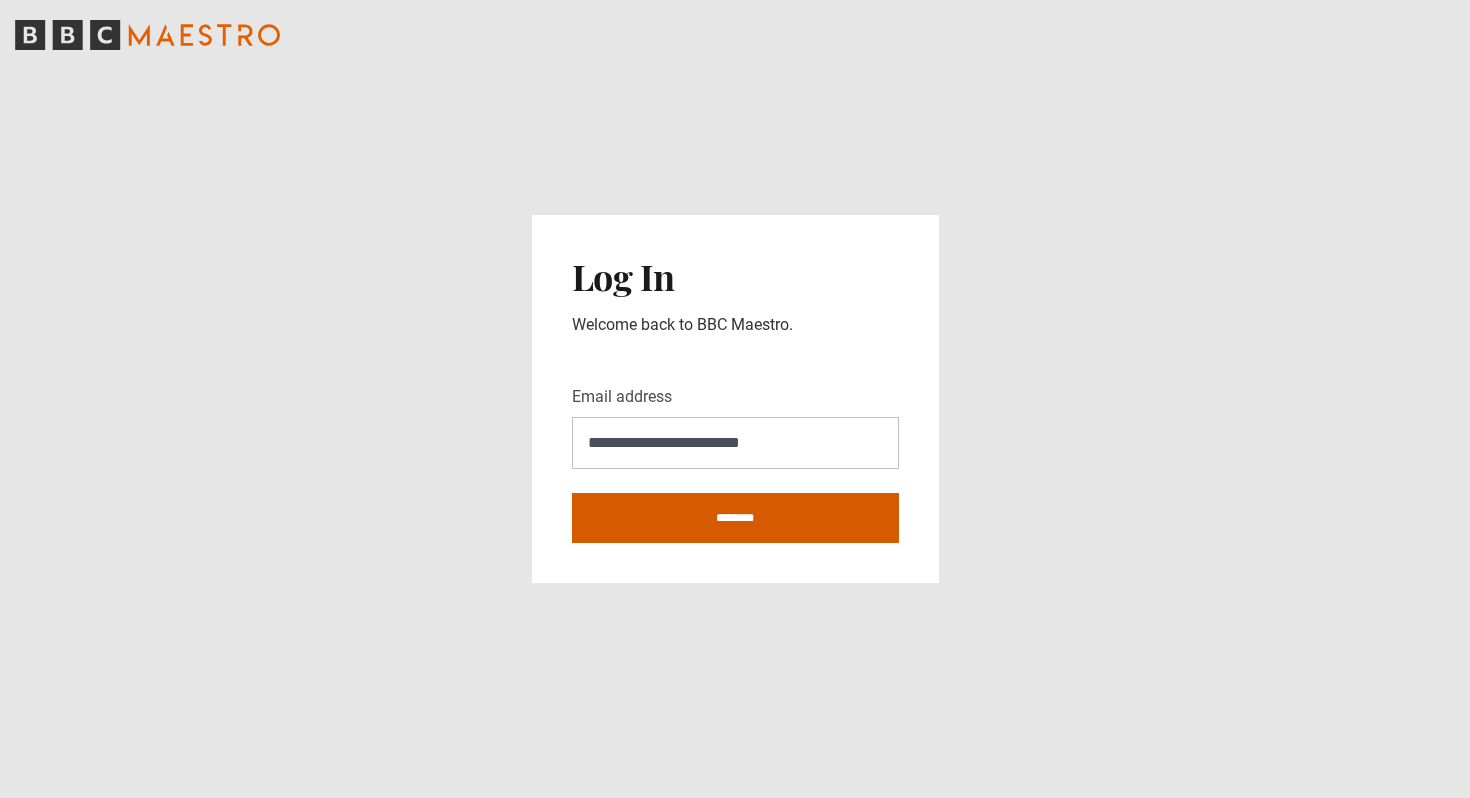 click on "********" at bounding box center [735, 518] 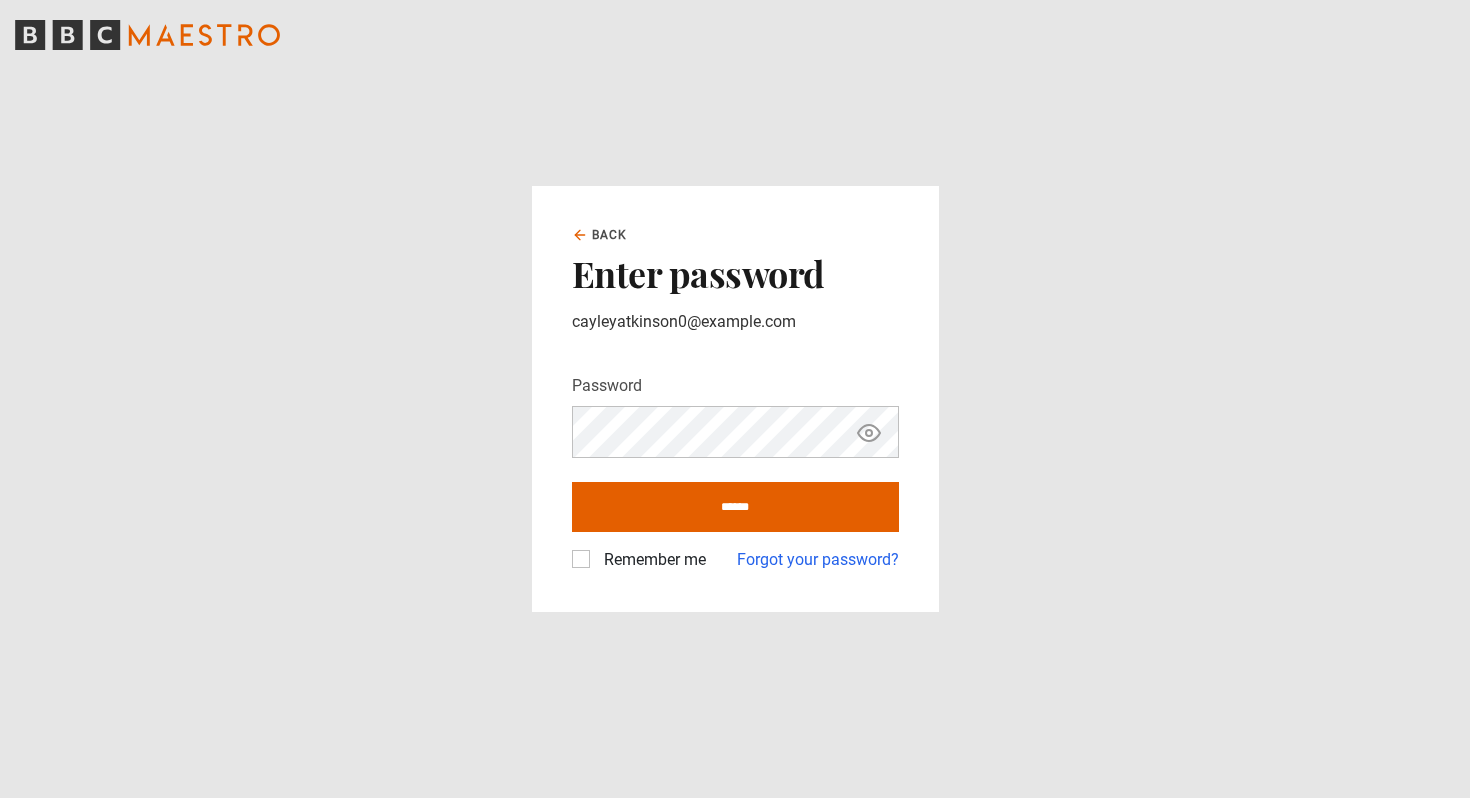 scroll, scrollTop: 0, scrollLeft: 0, axis: both 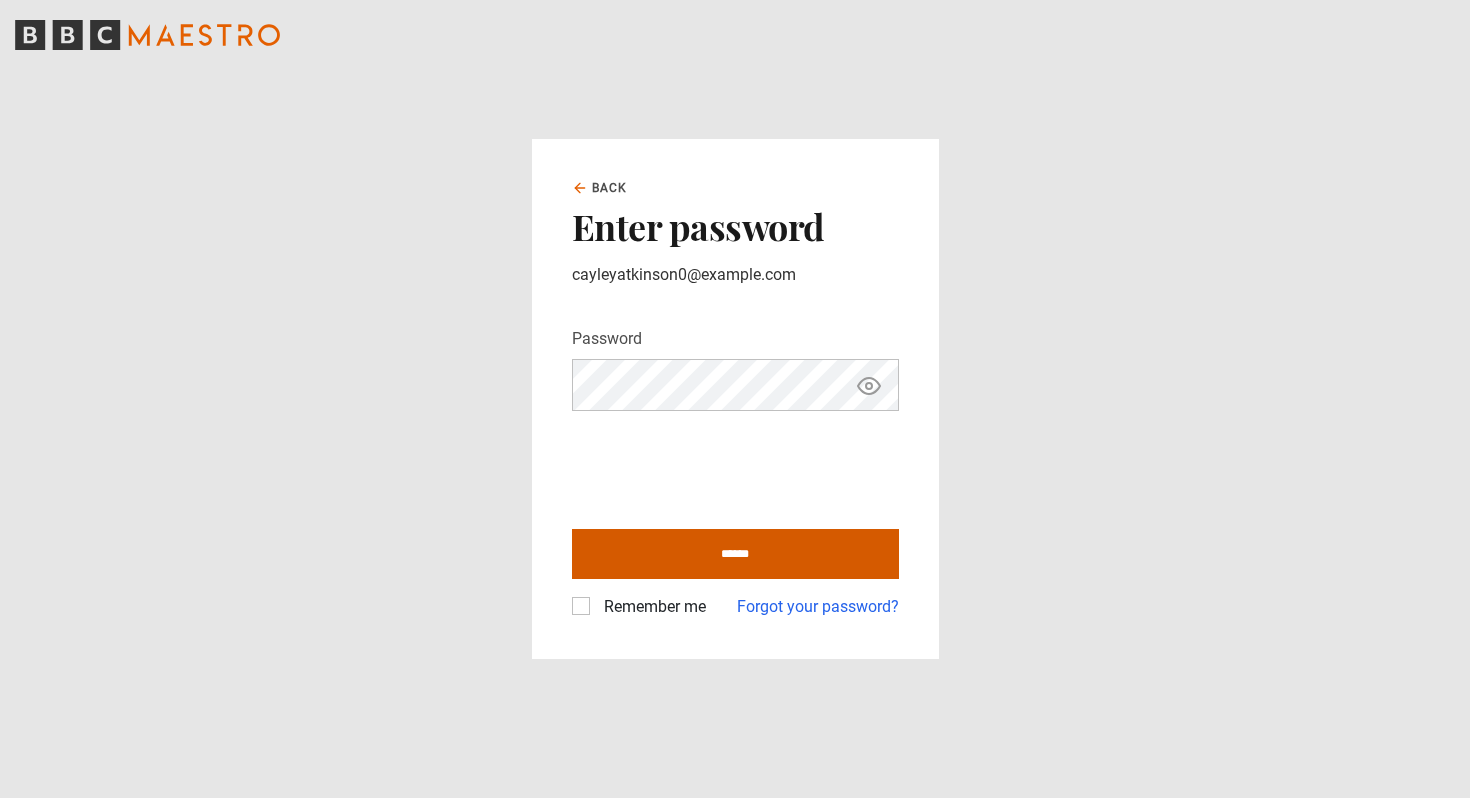 click on "******" at bounding box center (735, 554) 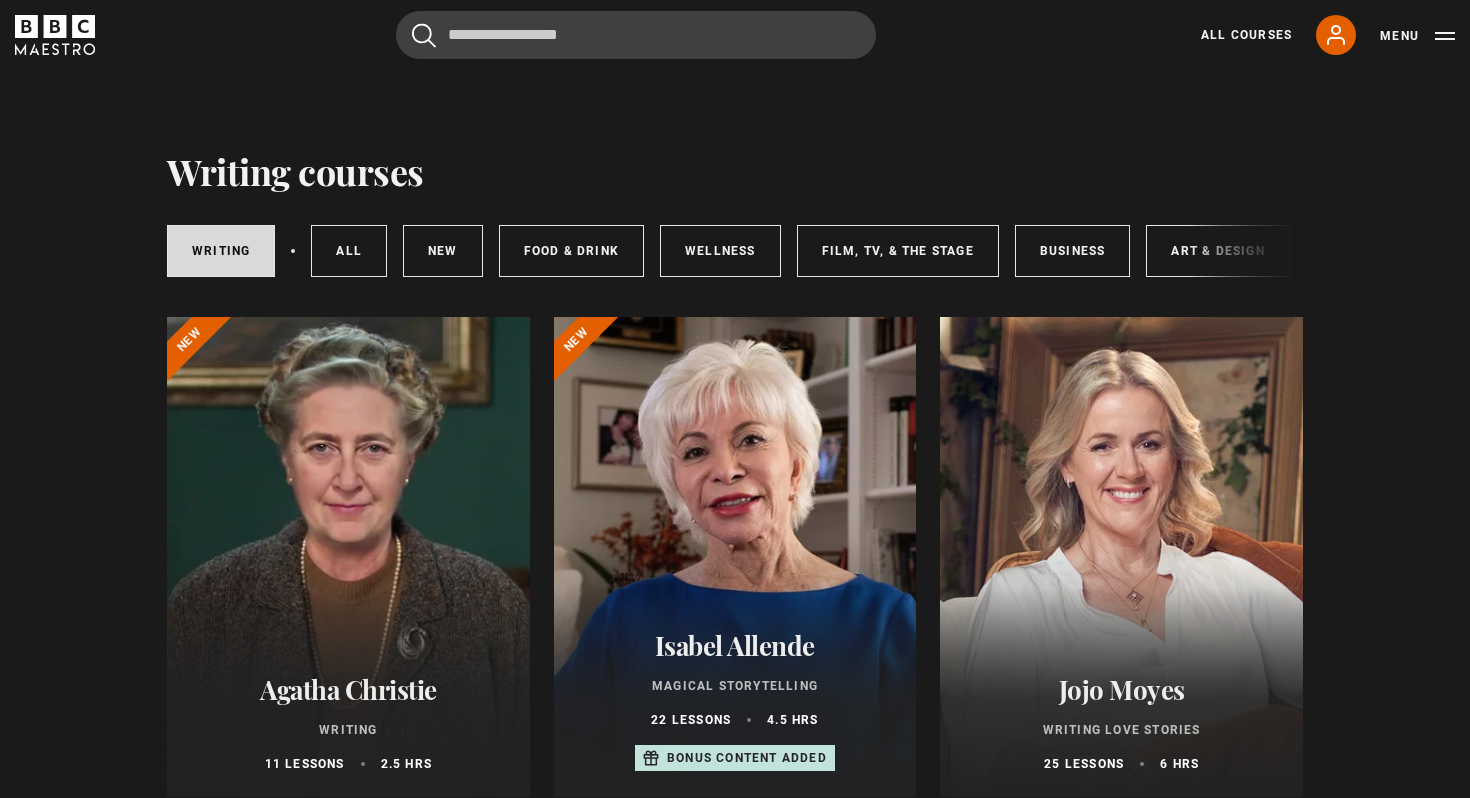 scroll, scrollTop: 0, scrollLeft: 0, axis: both 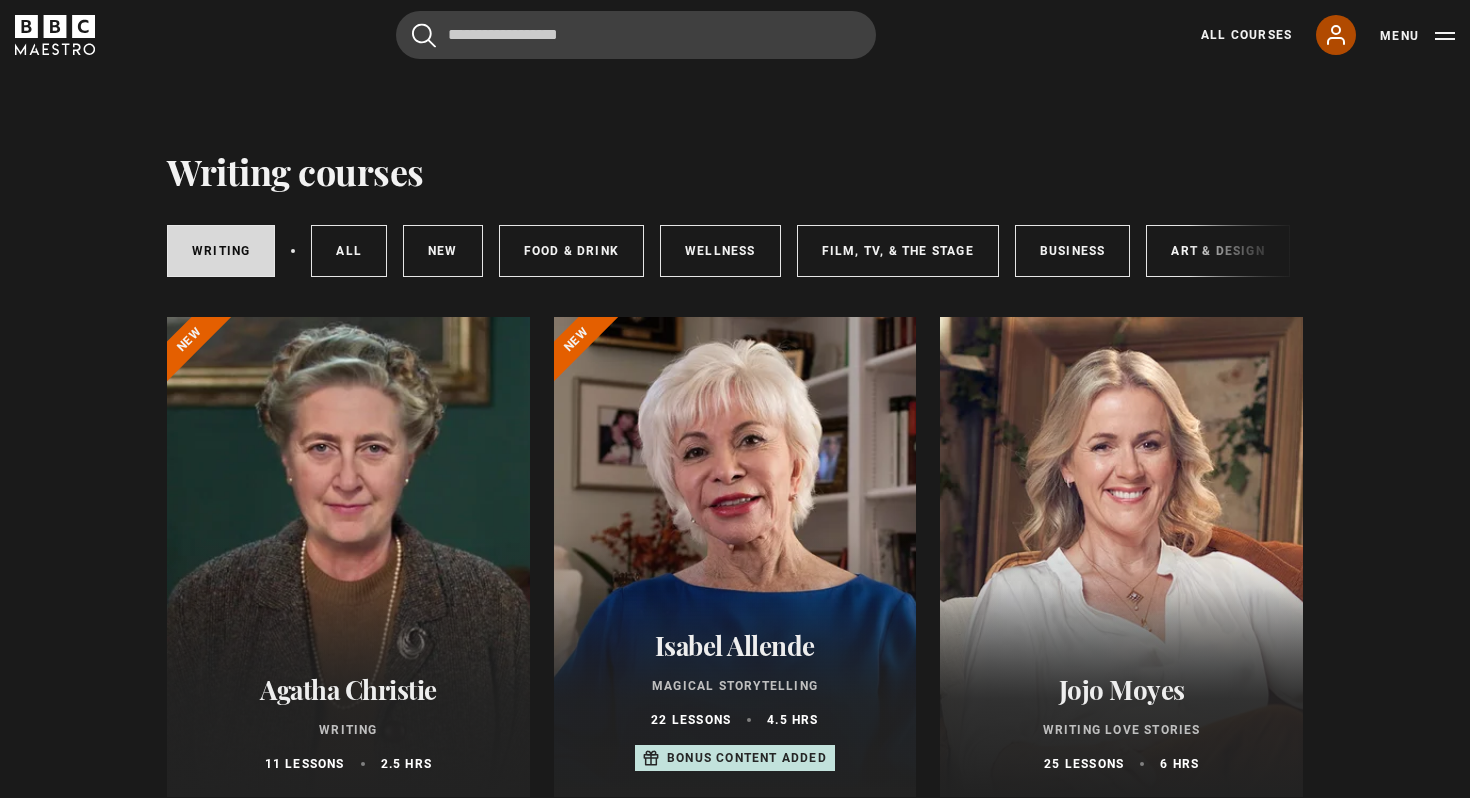 click 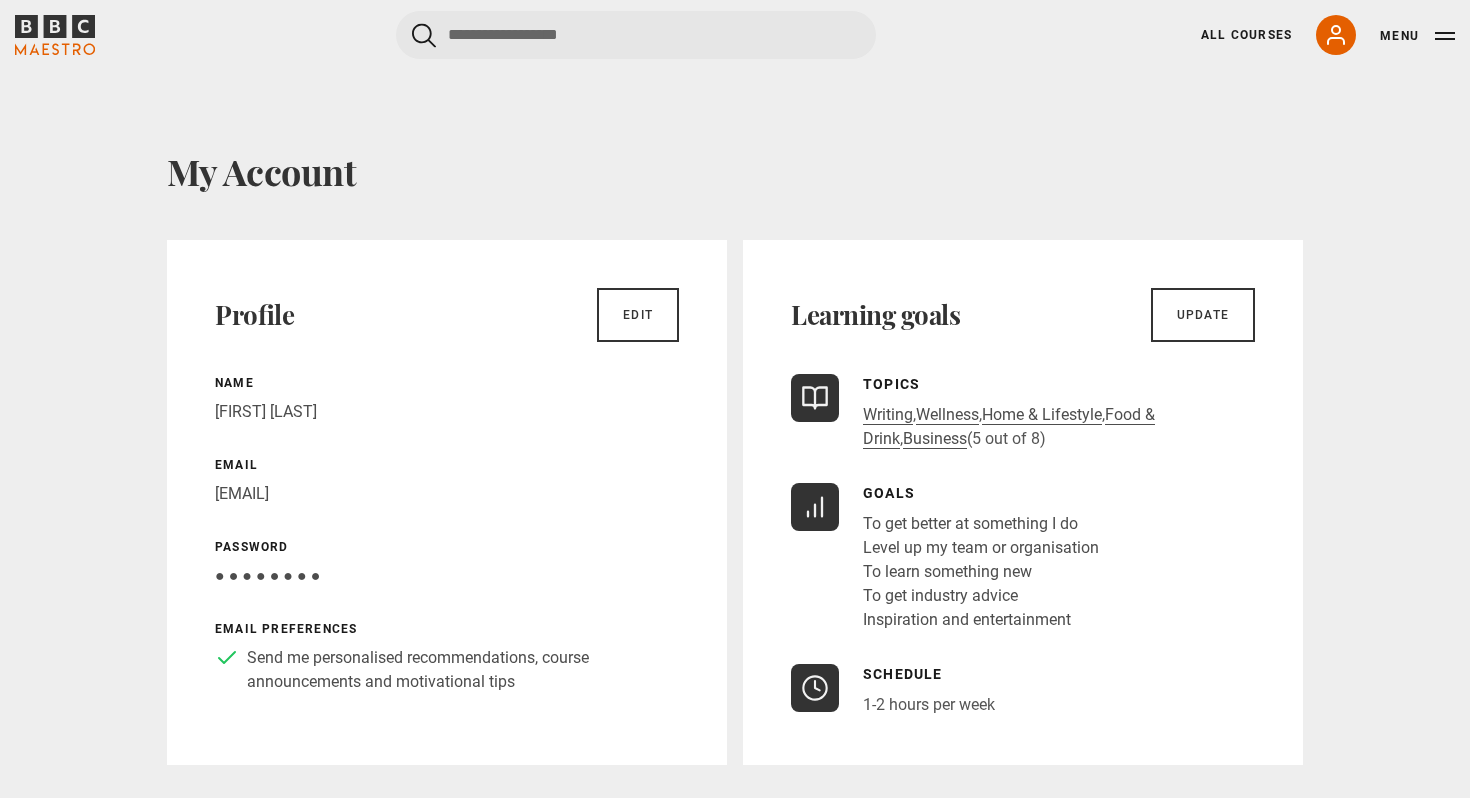 scroll, scrollTop: 0, scrollLeft: 0, axis: both 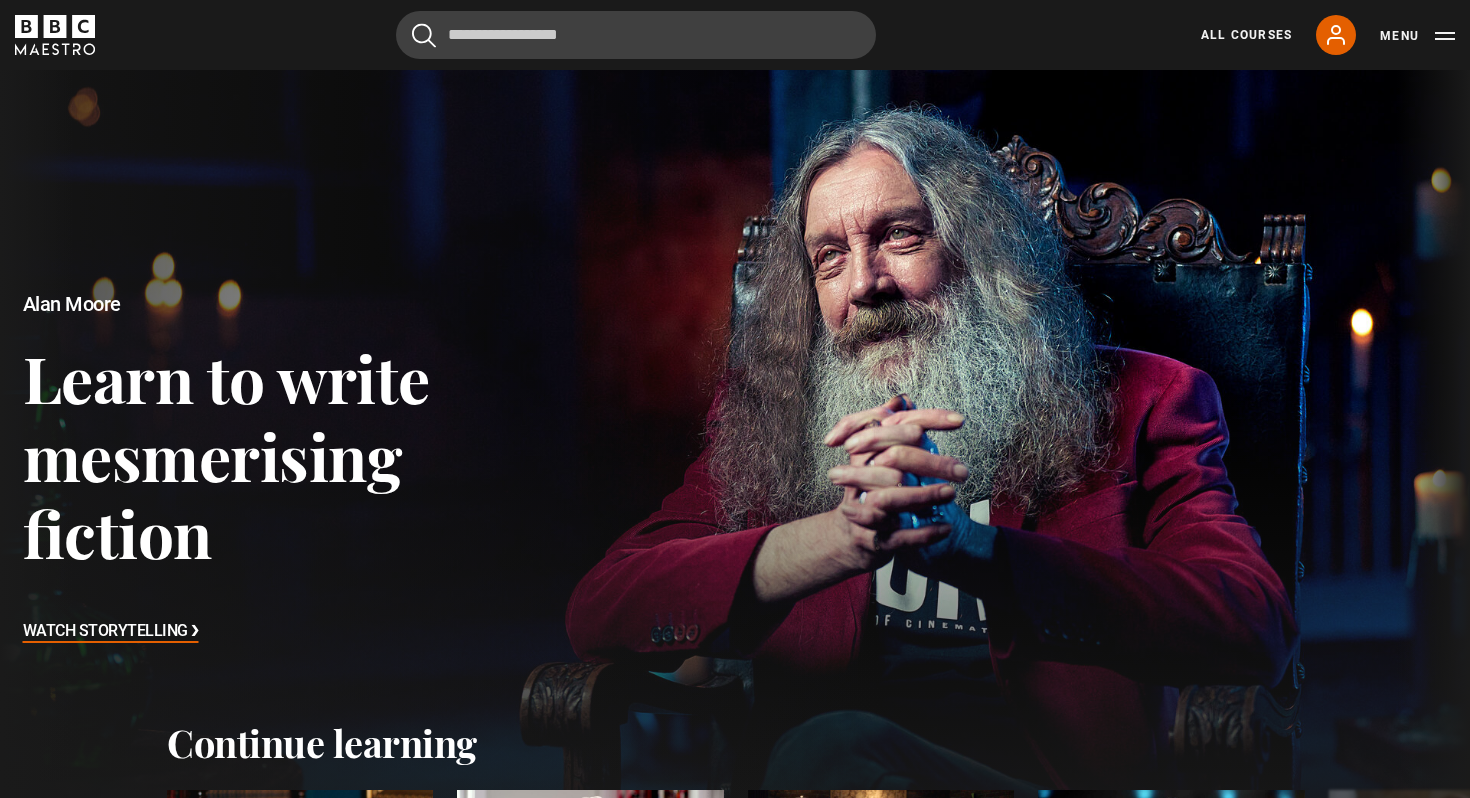 click on "All Courses
My Account
Search
Menu" at bounding box center (1316, 35) 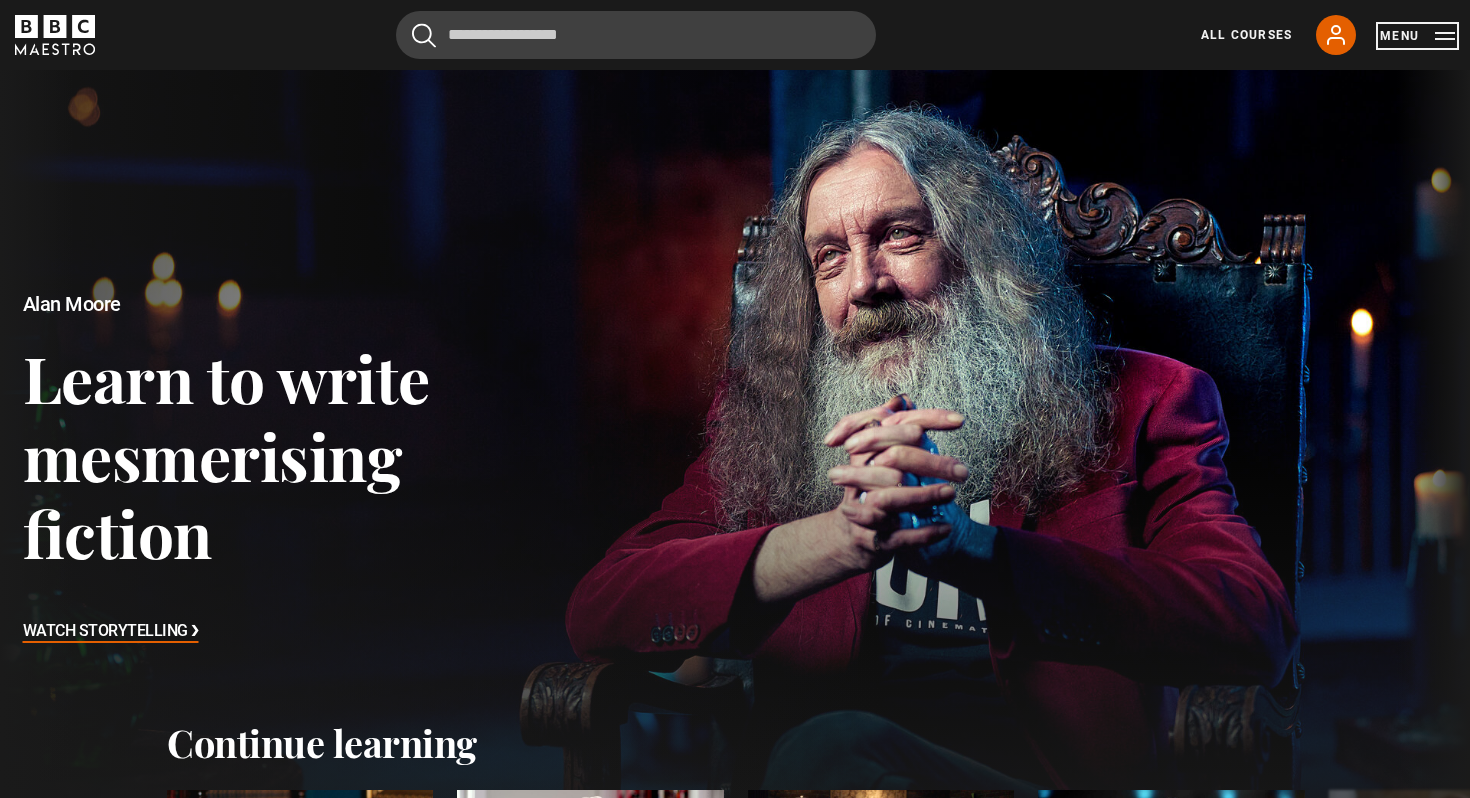 click on "Menu" at bounding box center [1417, 36] 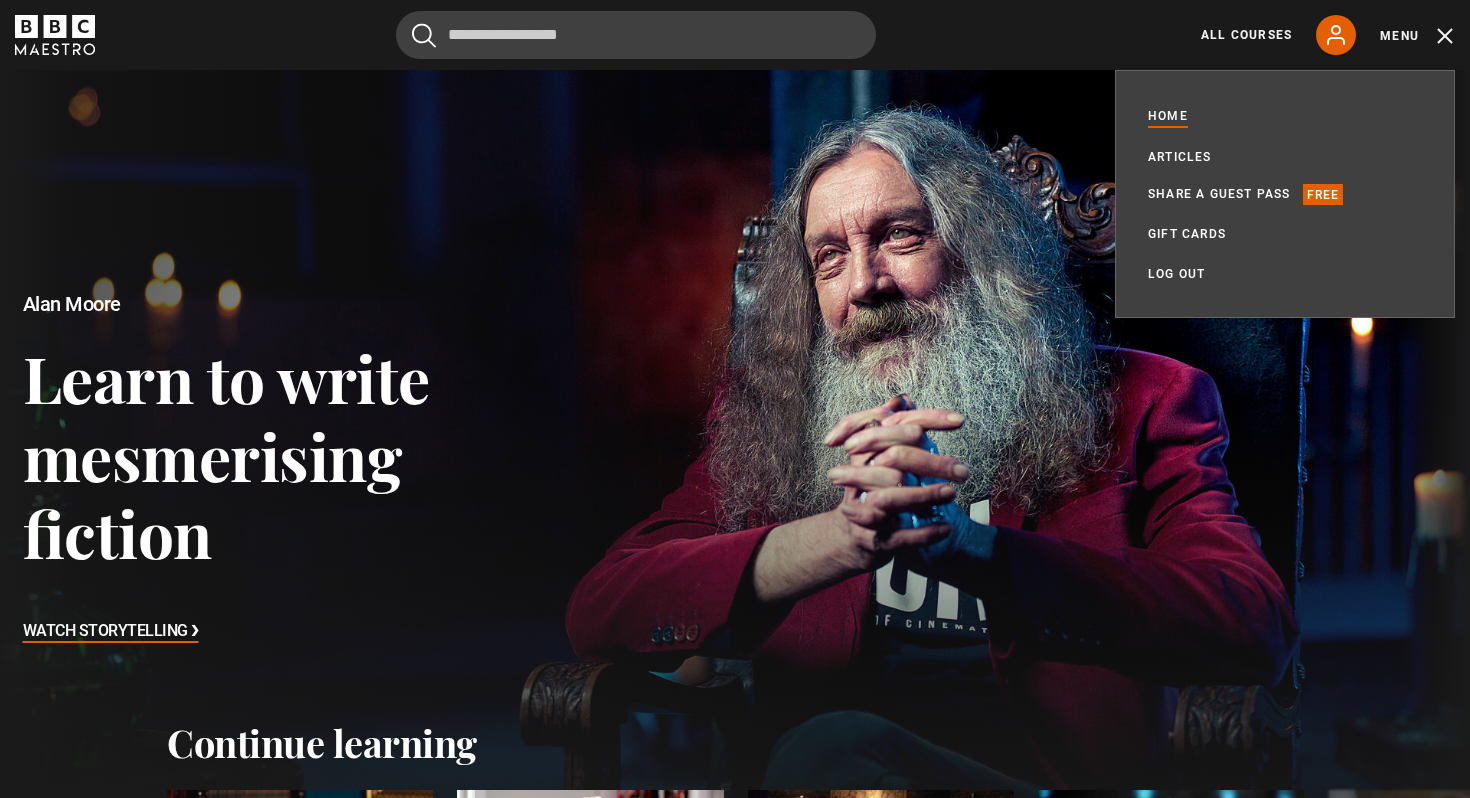 click on "All Courses
My Account
Search
Menu" at bounding box center (1316, 35) 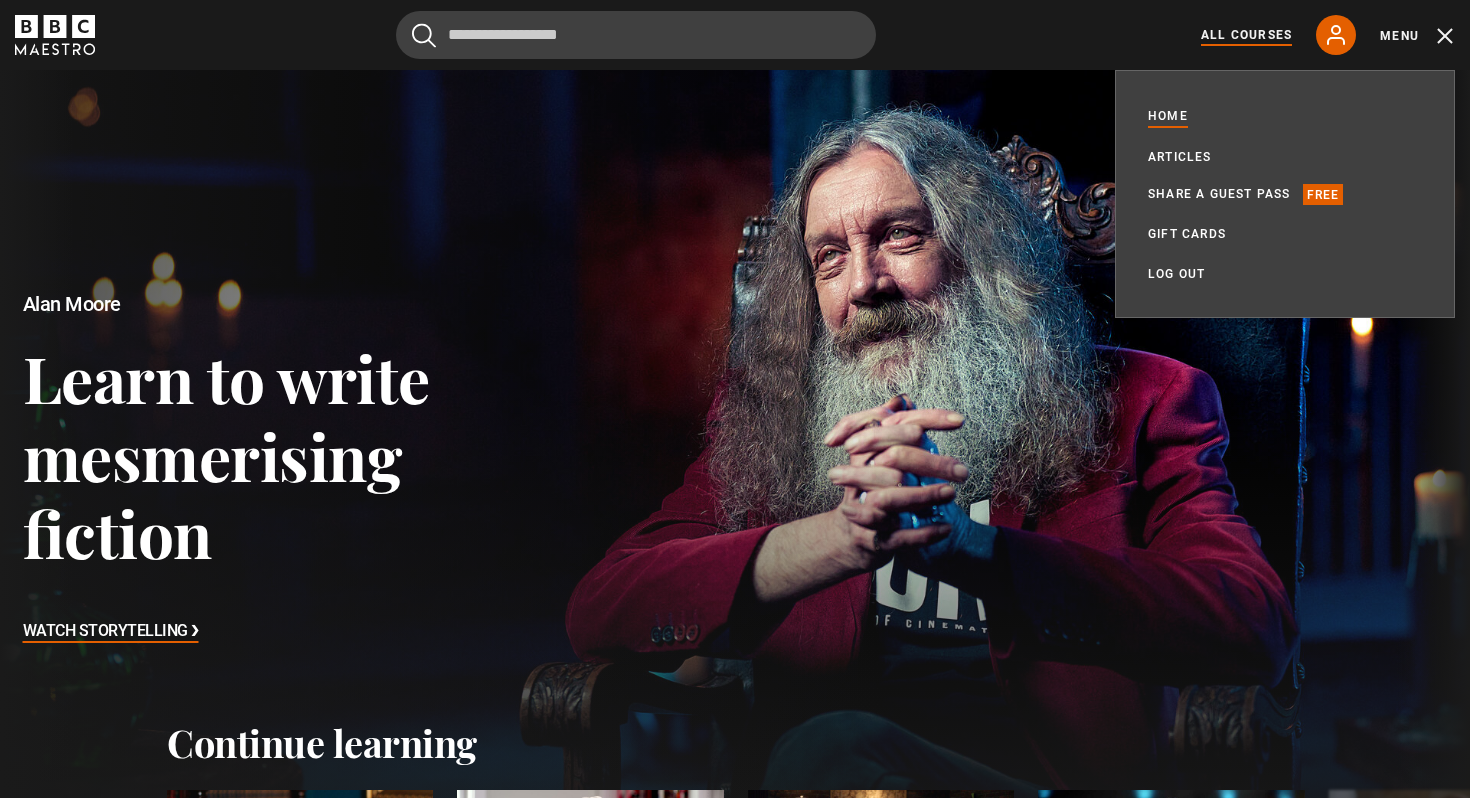 click on "All Courses" at bounding box center (1246, 35) 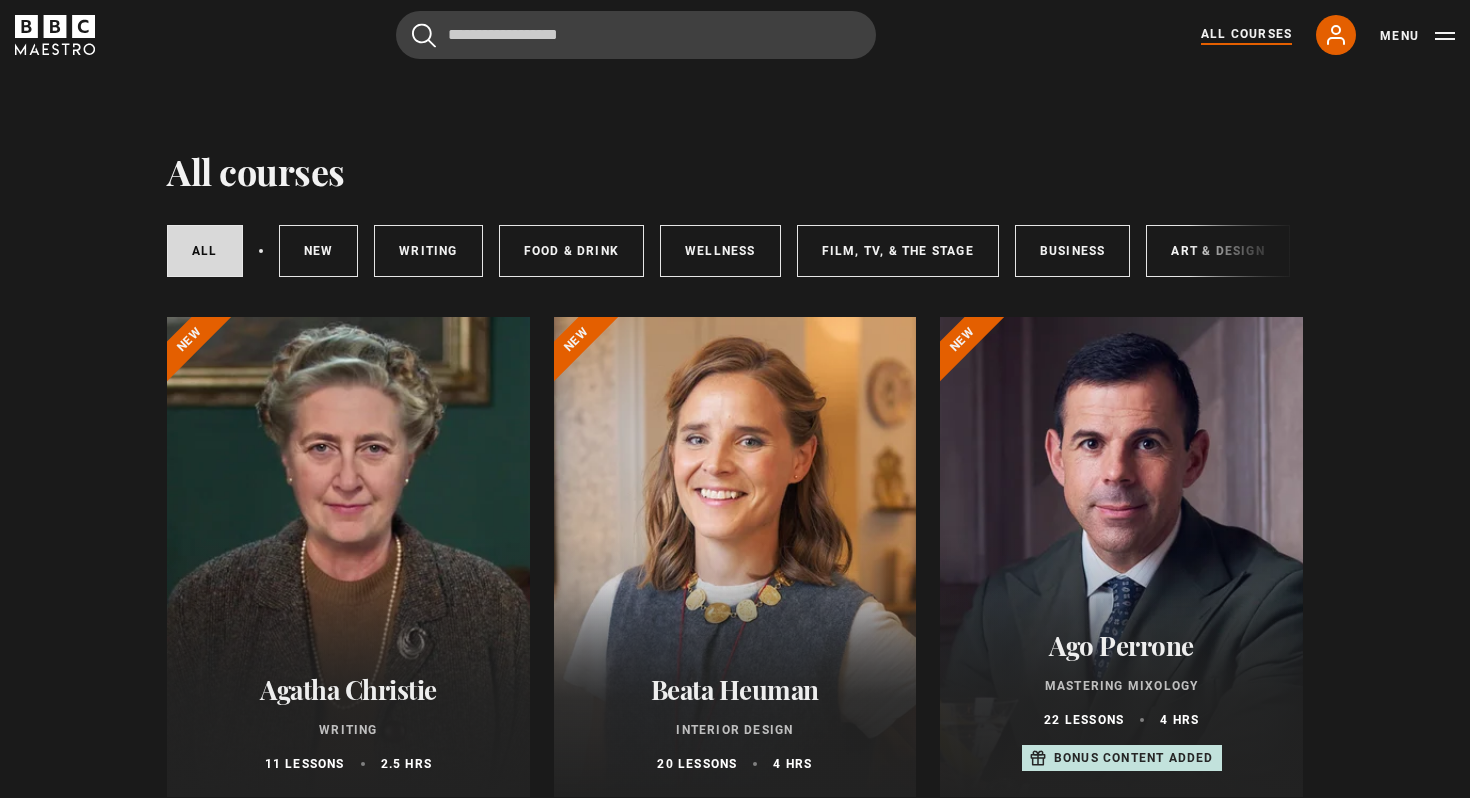 scroll, scrollTop: 0, scrollLeft: 0, axis: both 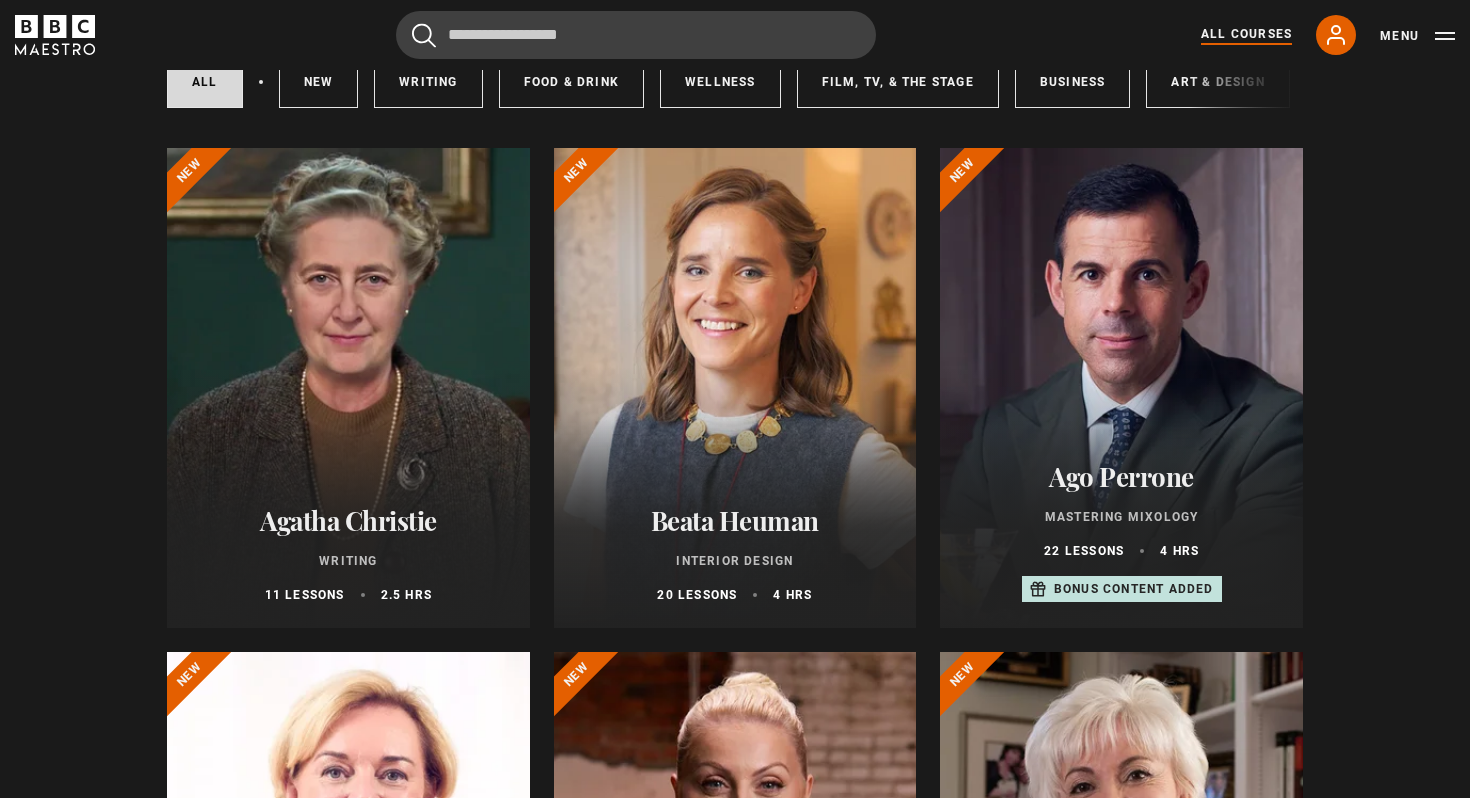 click on "Cancel
Courses
Previous courses
Next courses
Agatha Christie Writing 12  Related Lessons New Ago Perrone Mastering Mixology 22  Related Lessons New Isabel Allende Magical Storytelling 22  Related Lessons New Evy Poumpouras The Art of Influence 24  Related Lessons New Trinny Woodall Thriving in Business 24  Related Lessons Beata Heuman Interior Design 20  Related Lessons New Eric Vetro Sing Like the Stars 31  Related Lessons Stephanie Romiszewski  Sleep Better 21  Related Lessons Jo Malone CBE Think Like an Entrepreneur 19  Related Lessons New 21" at bounding box center [735, 35] 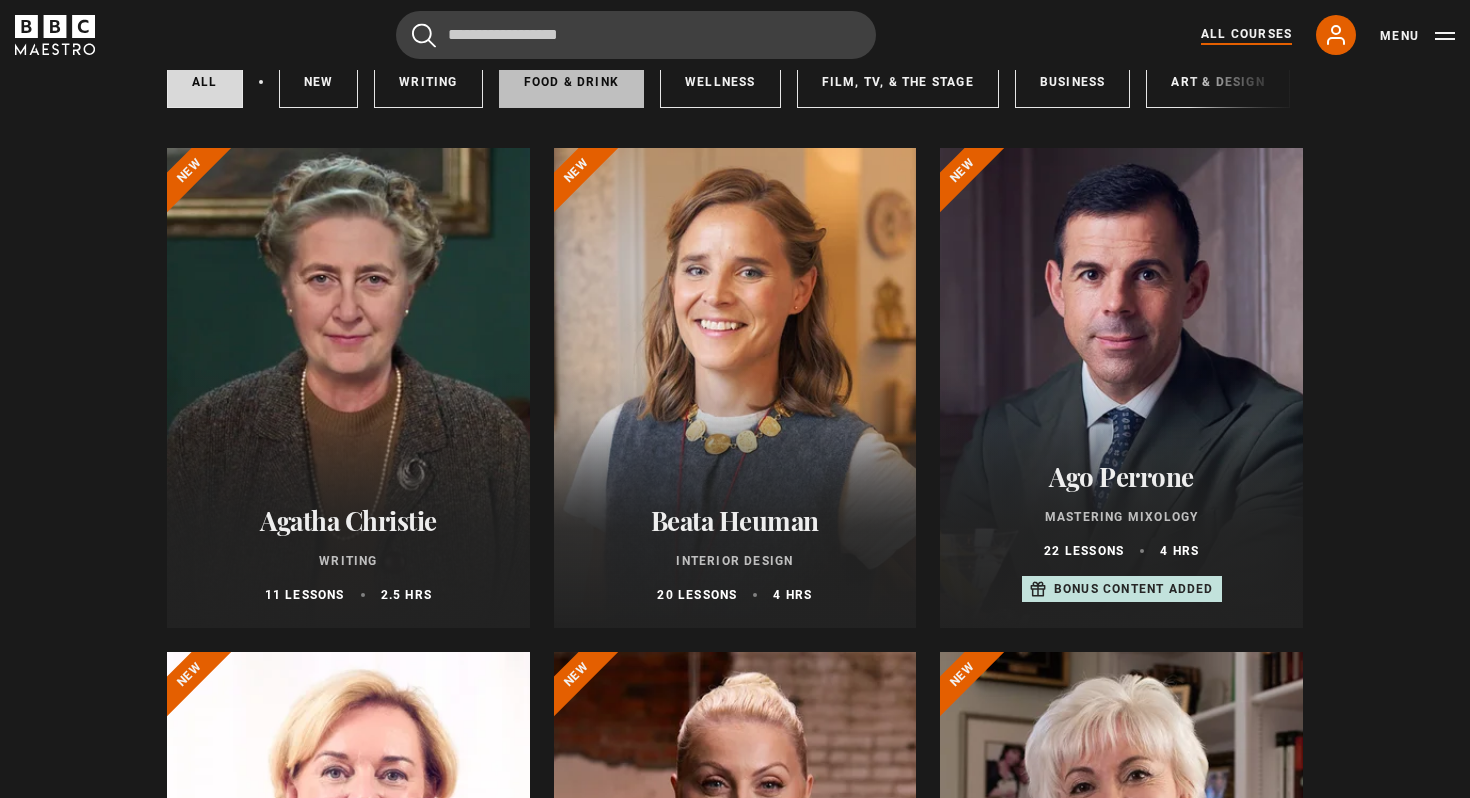 click on "Food & Drink" at bounding box center [571, 82] 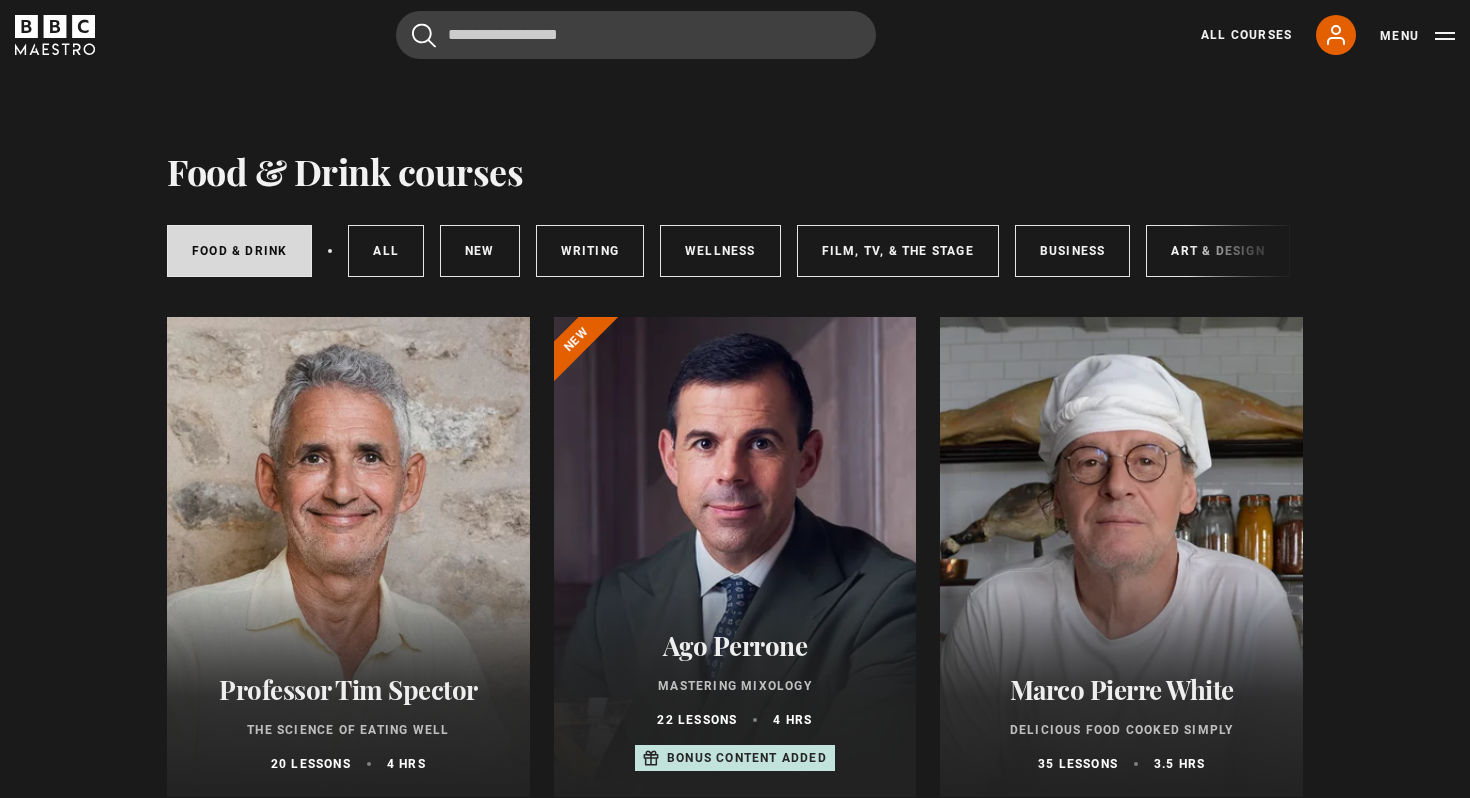 scroll, scrollTop: 0, scrollLeft: 0, axis: both 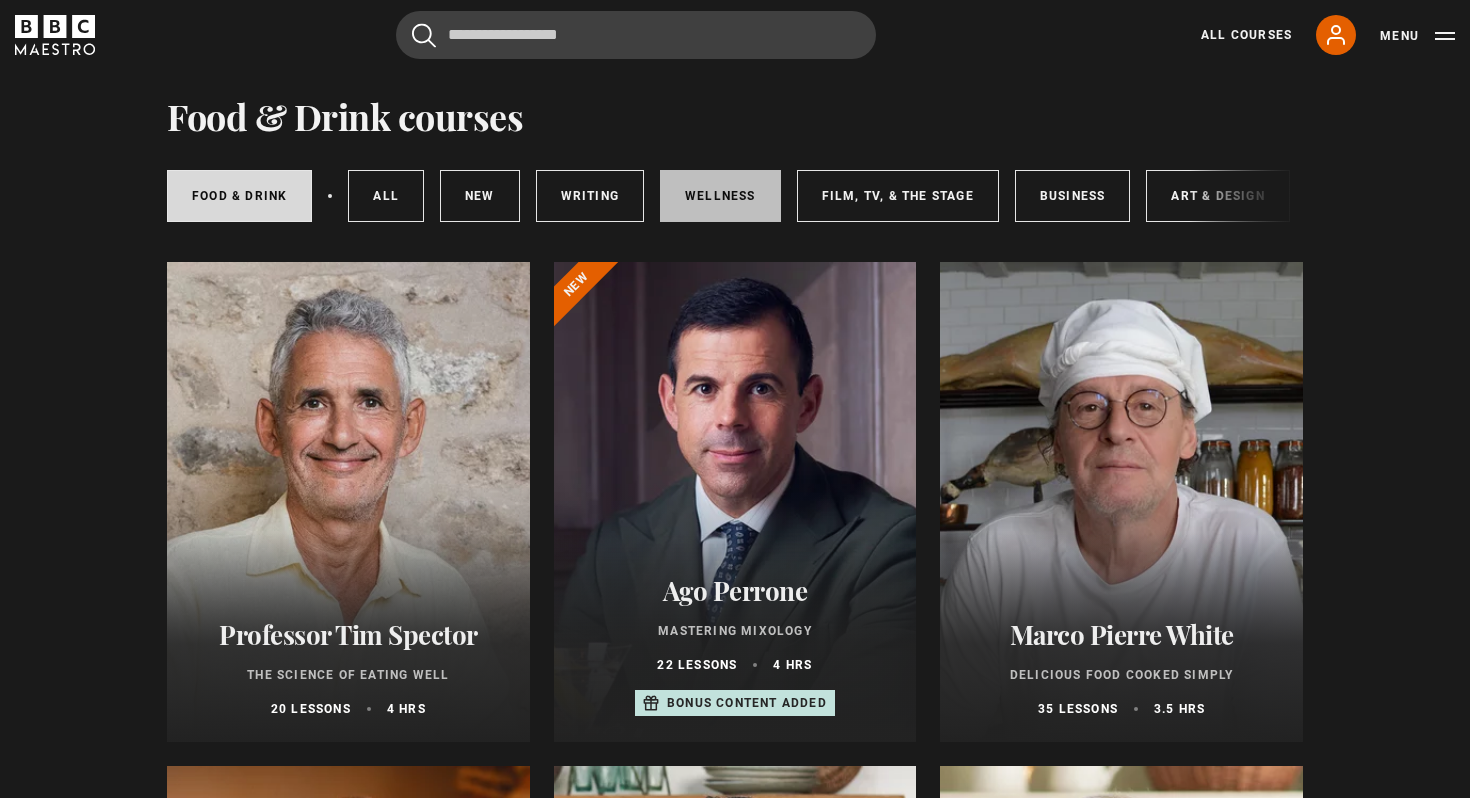 click on "Wellness" at bounding box center [720, 196] 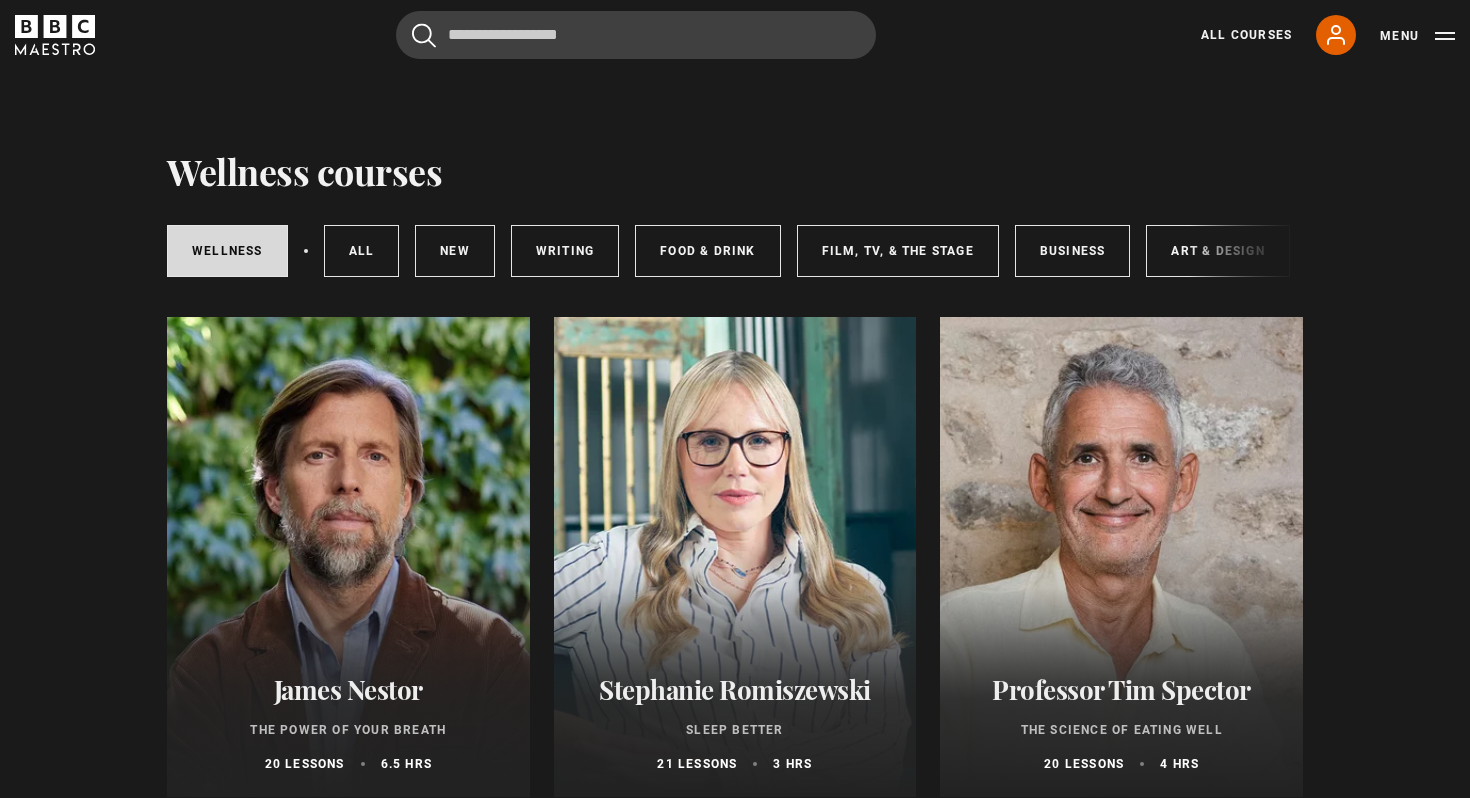 scroll, scrollTop: 0, scrollLeft: 0, axis: both 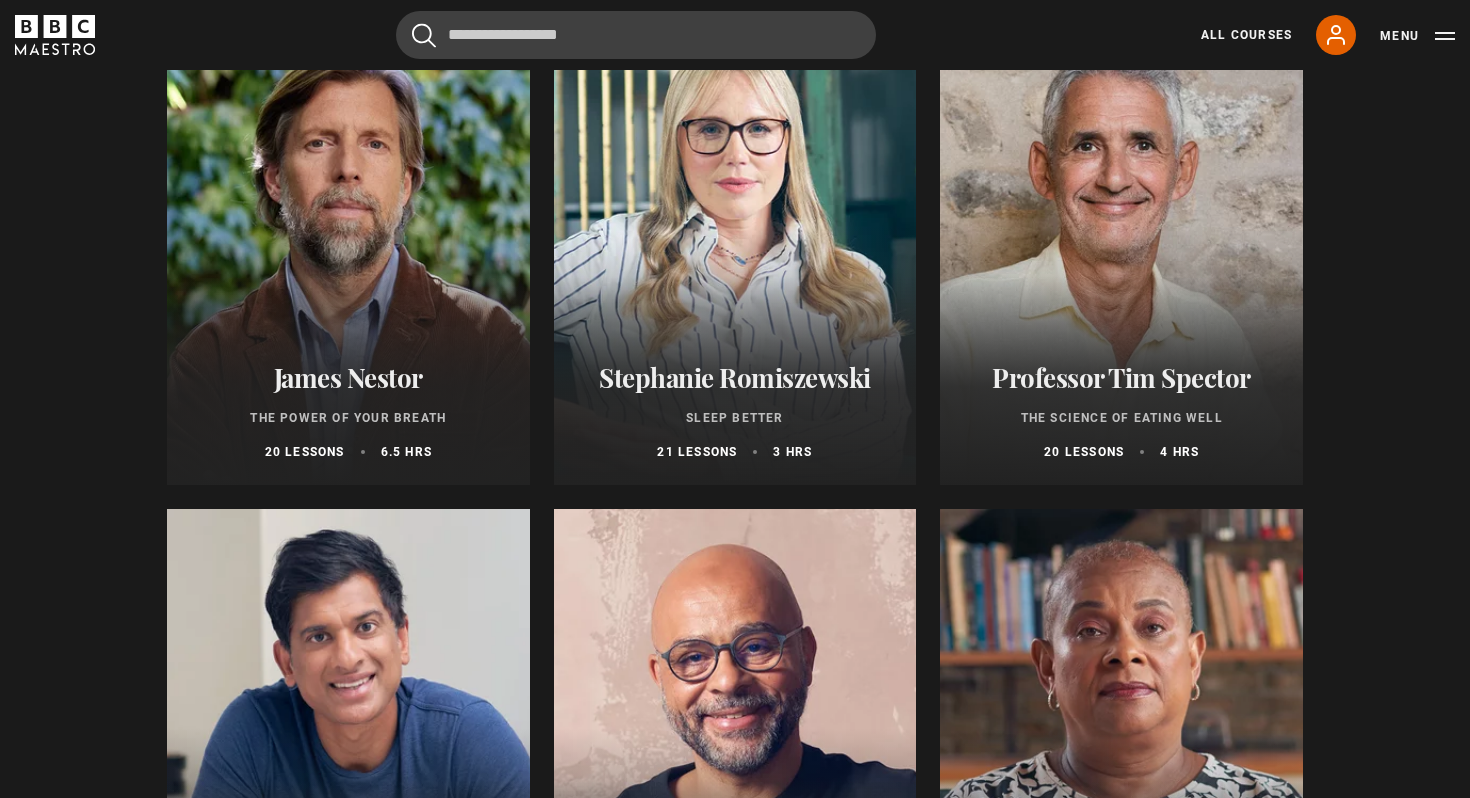 click at bounding box center (1121, 245) 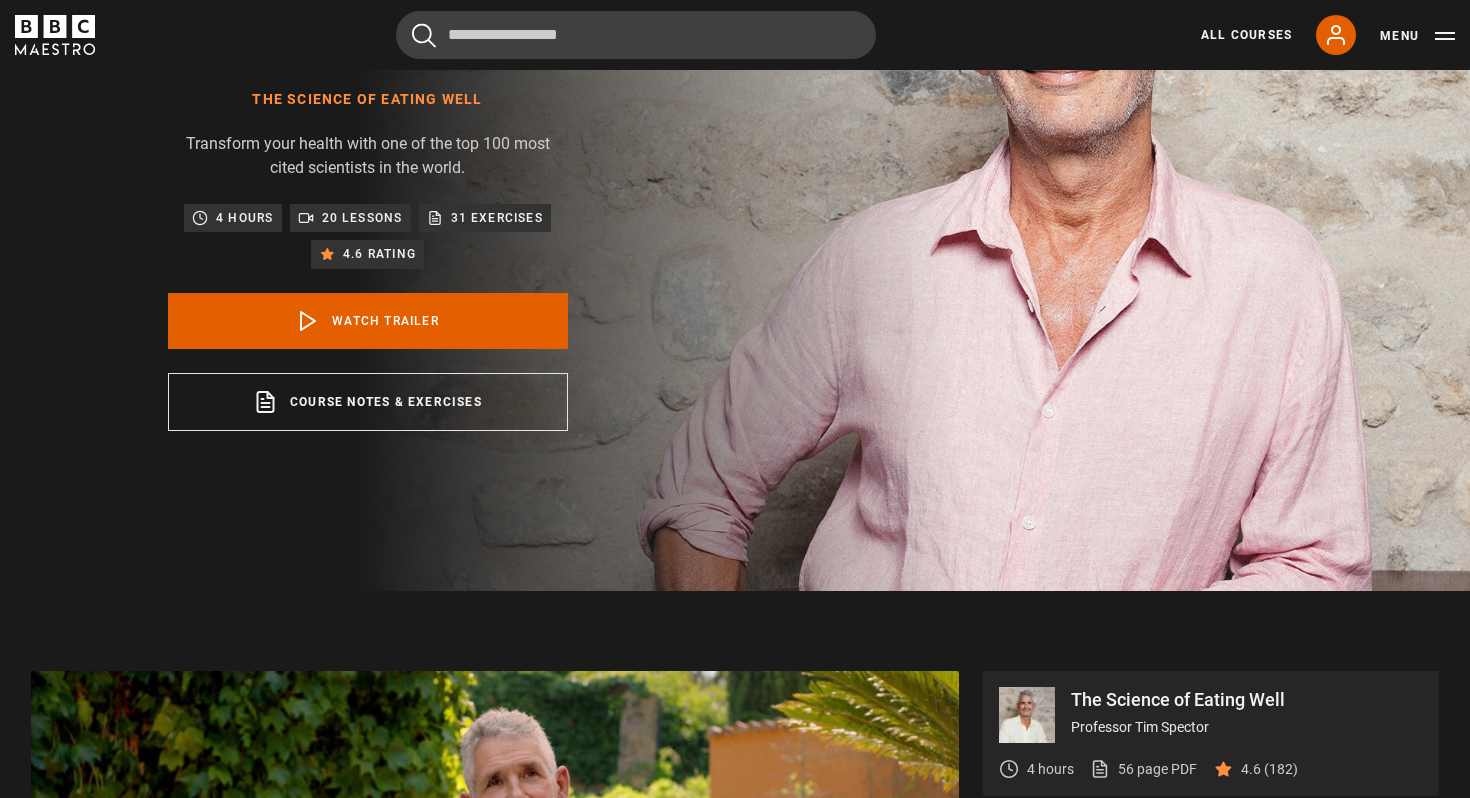 scroll, scrollTop: 0, scrollLeft: 0, axis: both 